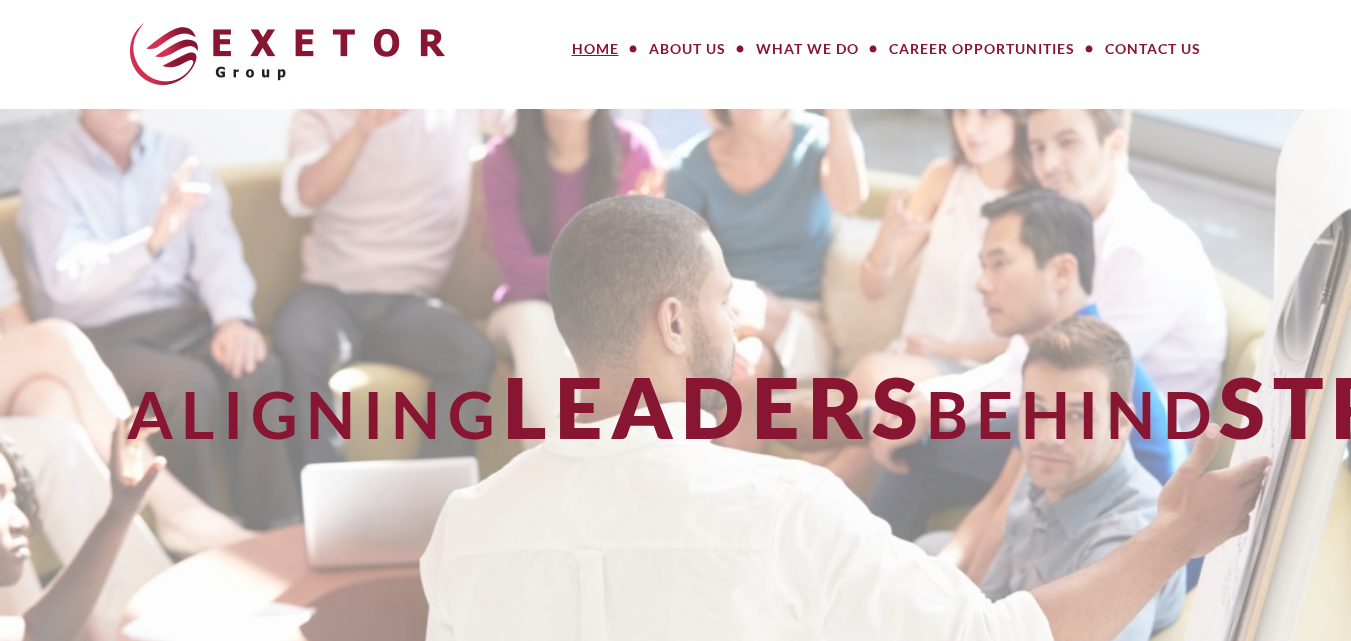 scroll, scrollTop: 0, scrollLeft: 0, axis: both 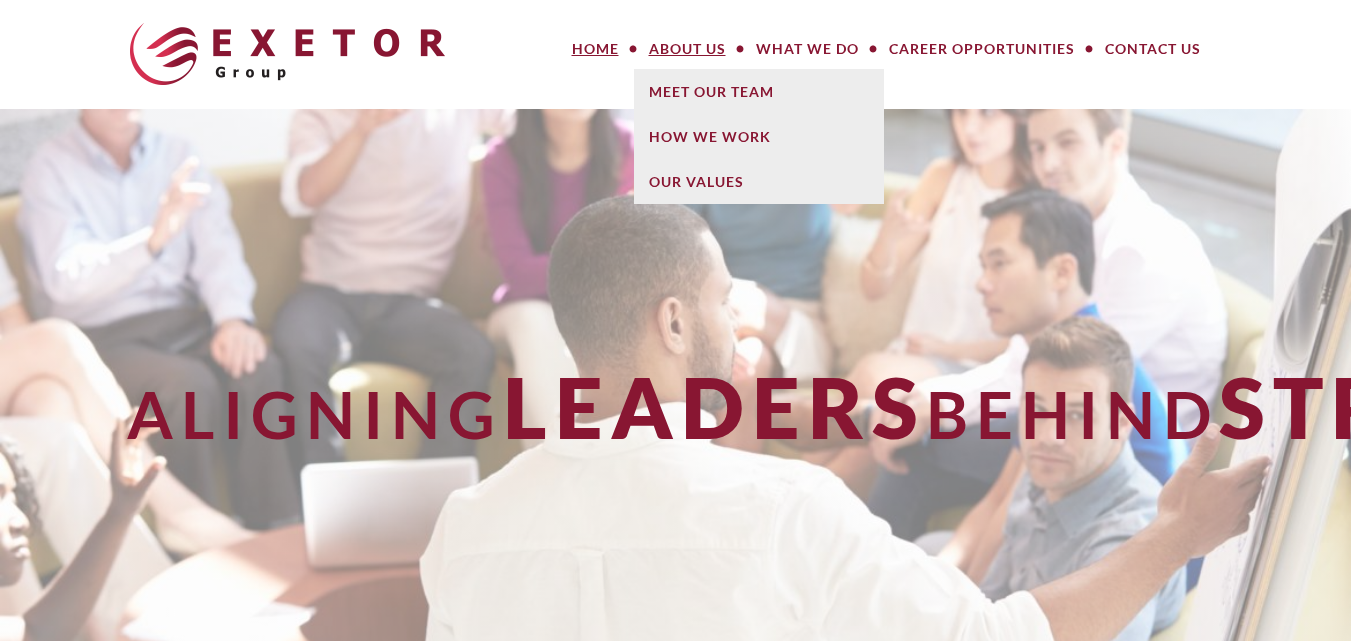 click on "About Us" at bounding box center [687, 49] 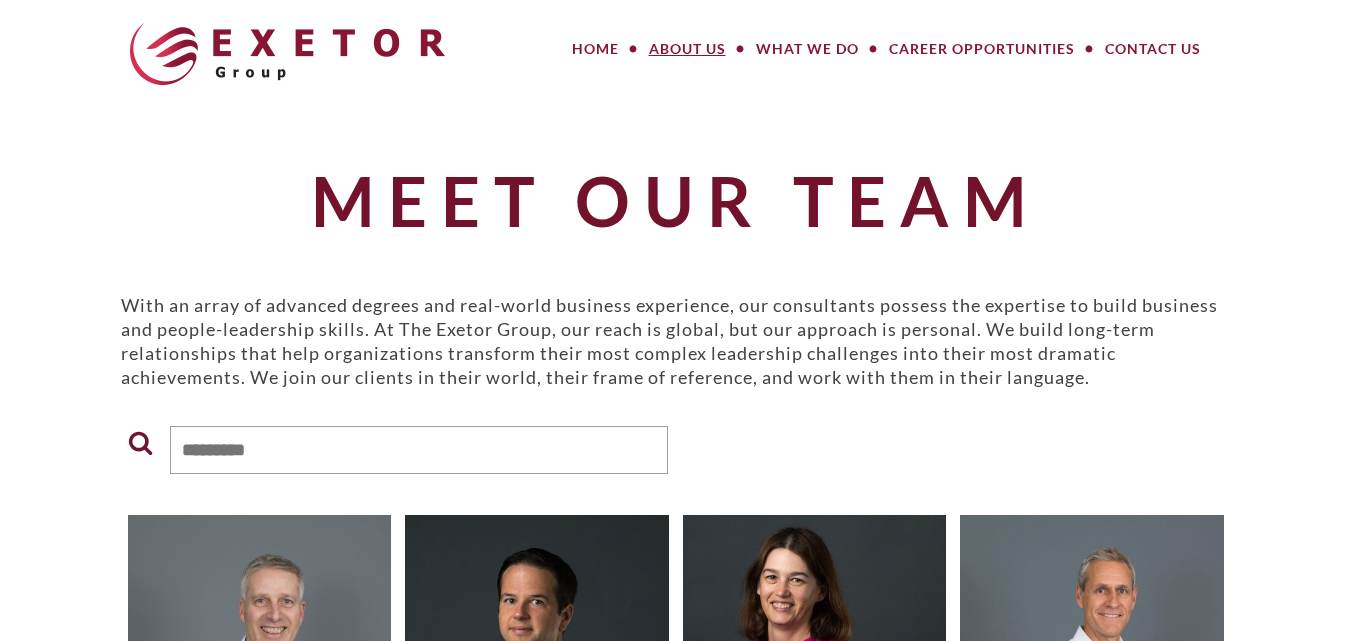 scroll, scrollTop: 0, scrollLeft: 0, axis: both 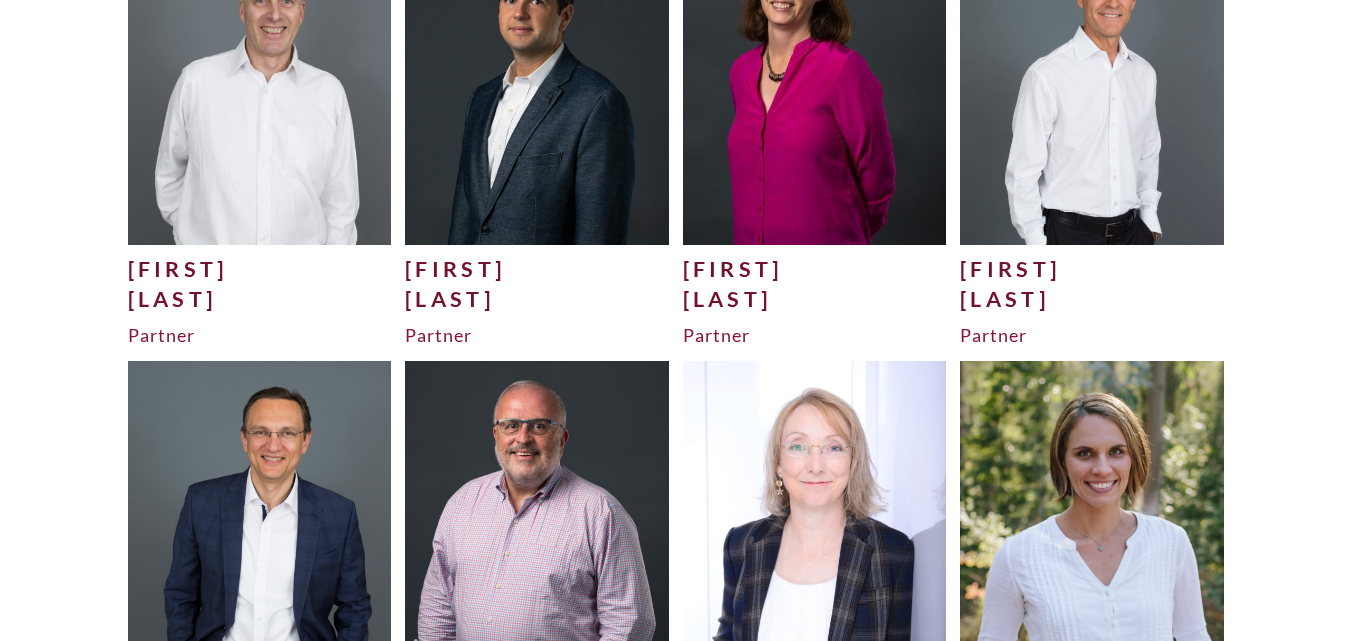 click at bounding box center [260, 79] 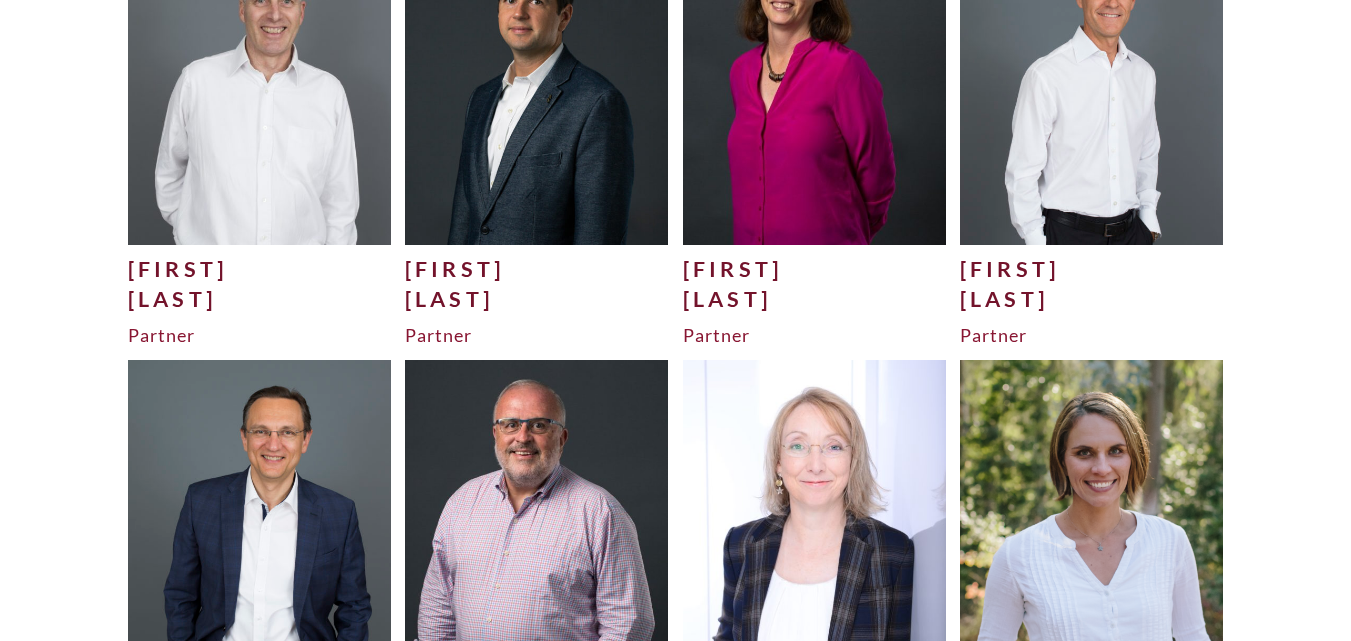 click at bounding box center (815, 79) 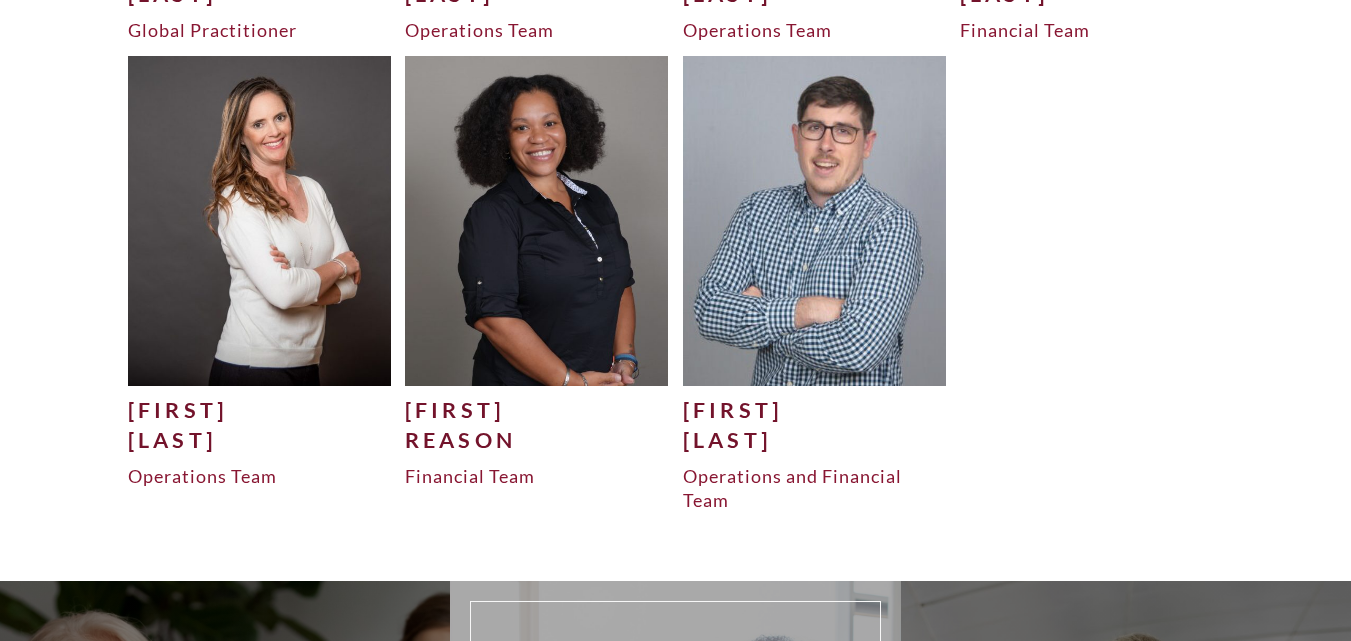 scroll, scrollTop: 7392, scrollLeft: 0, axis: vertical 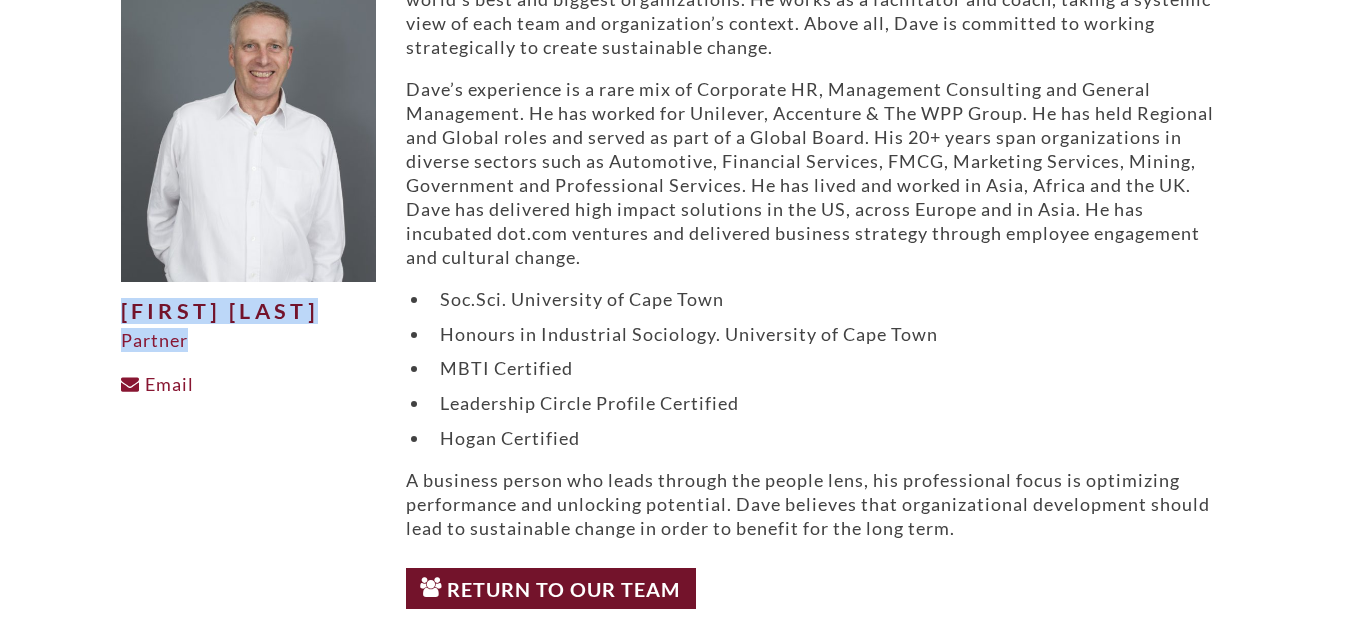 drag, startPoint x: 200, startPoint y: 361, endPoint x: 104, endPoint y: 319, distance: 104.78549 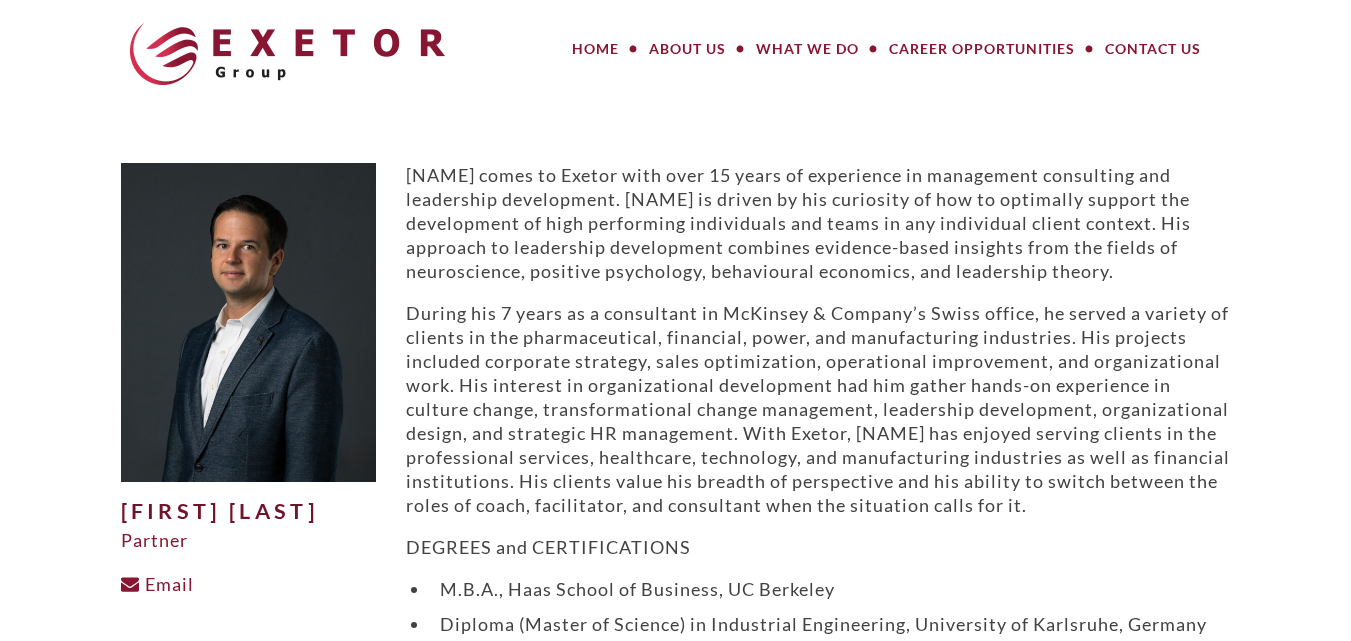 scroll, scrollTop: 0, scrollLeft: 0, axis: both 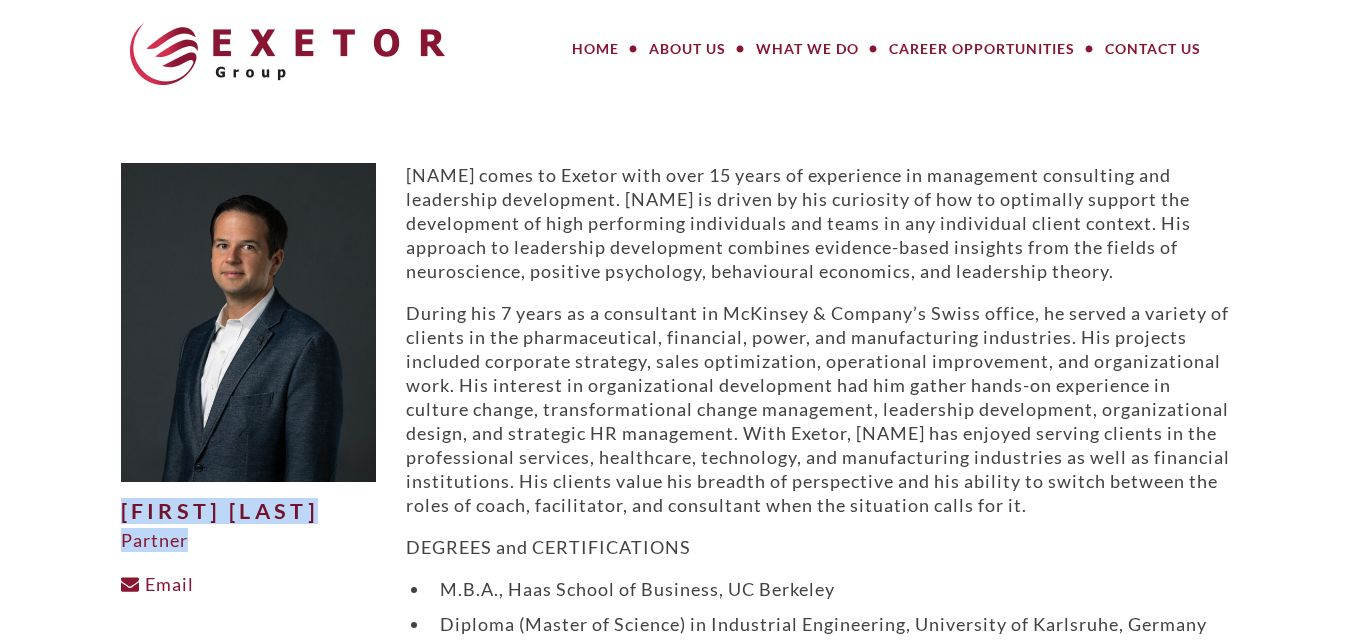 drag, startPoint x: 213, startPoint y: 538, endPoint x: 121, endPoint y: 515, distance: 94.83143 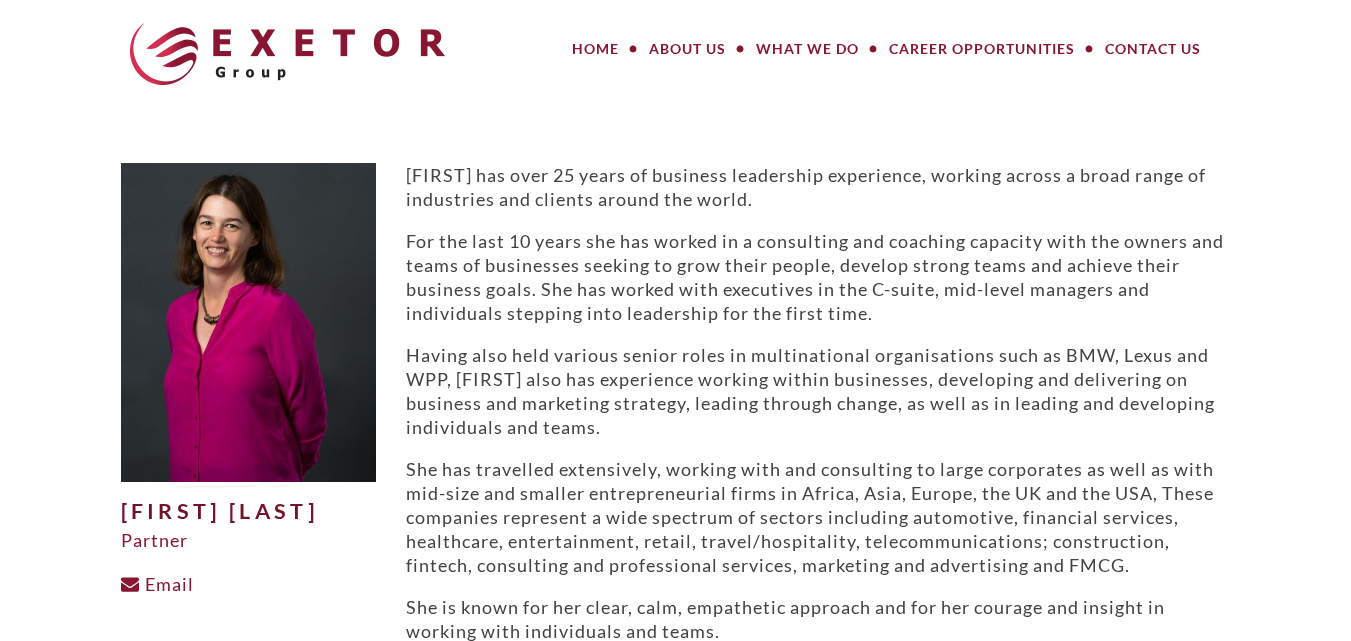 scroll, scrollTop: 0, scrollLeft: 0, axis: both 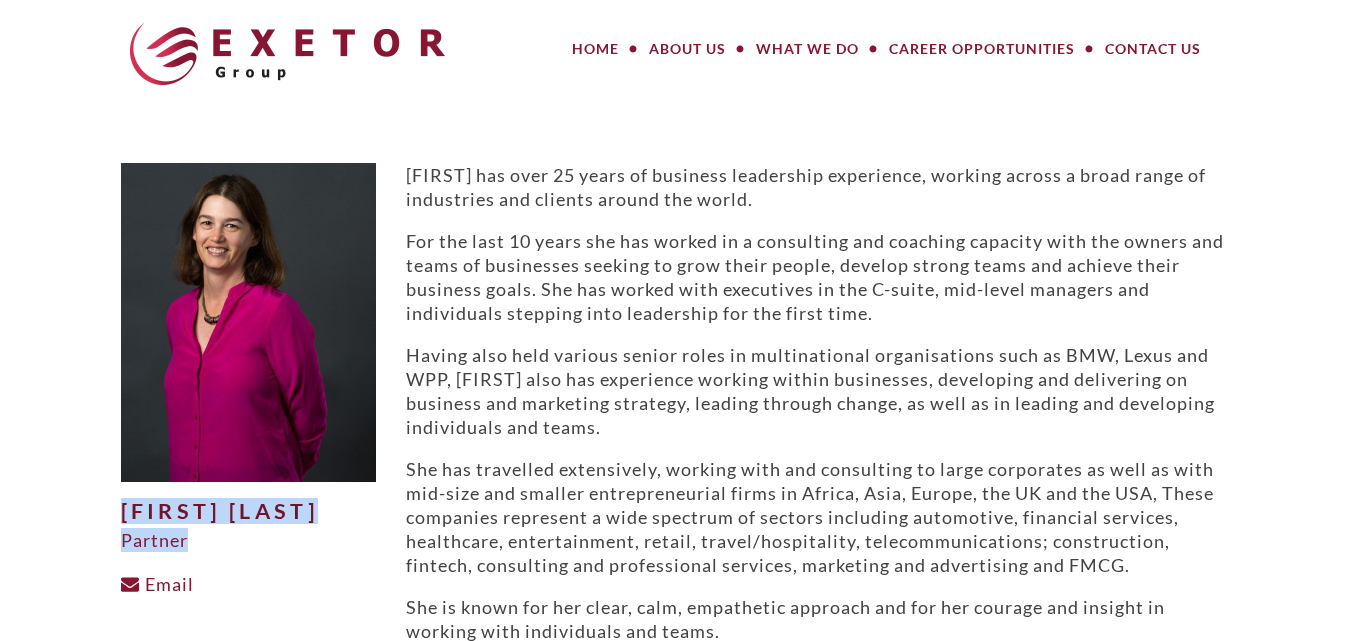 drag, startPoint x: 200, startPoint y: 566, endPoint x: 117, endPoint y: 507, distance: 101.8332 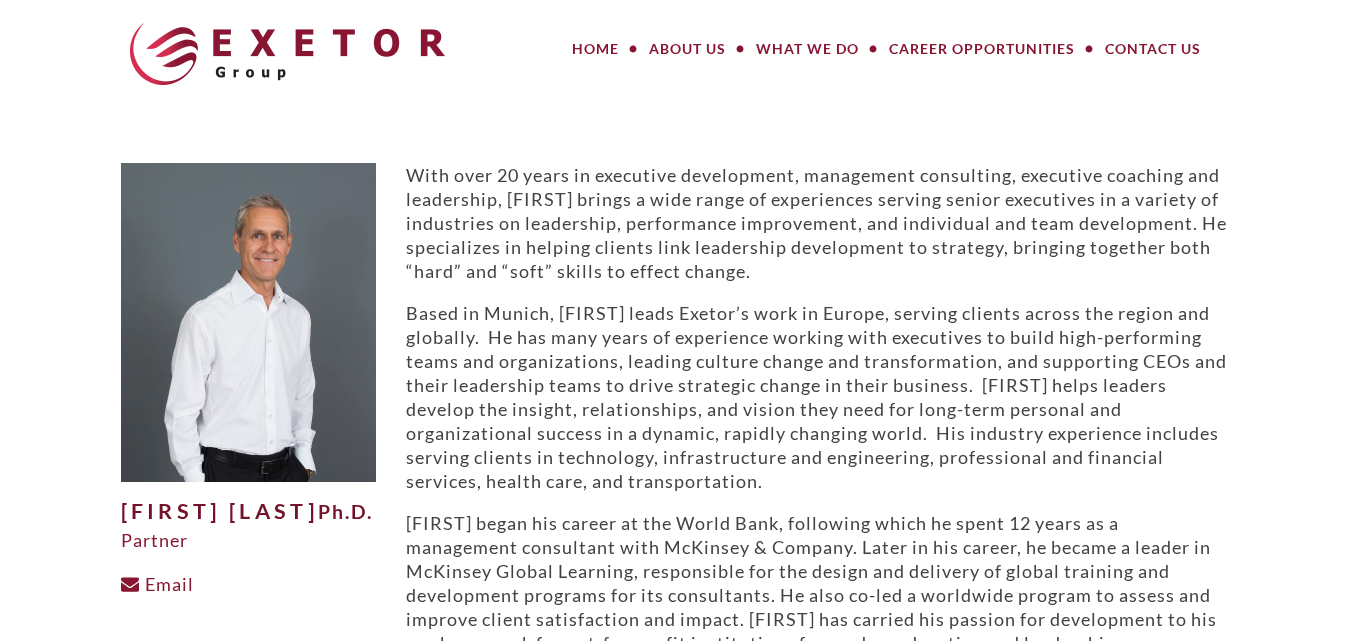 scroll, scrollTop: 0, scrollLeft: 0, axis: both 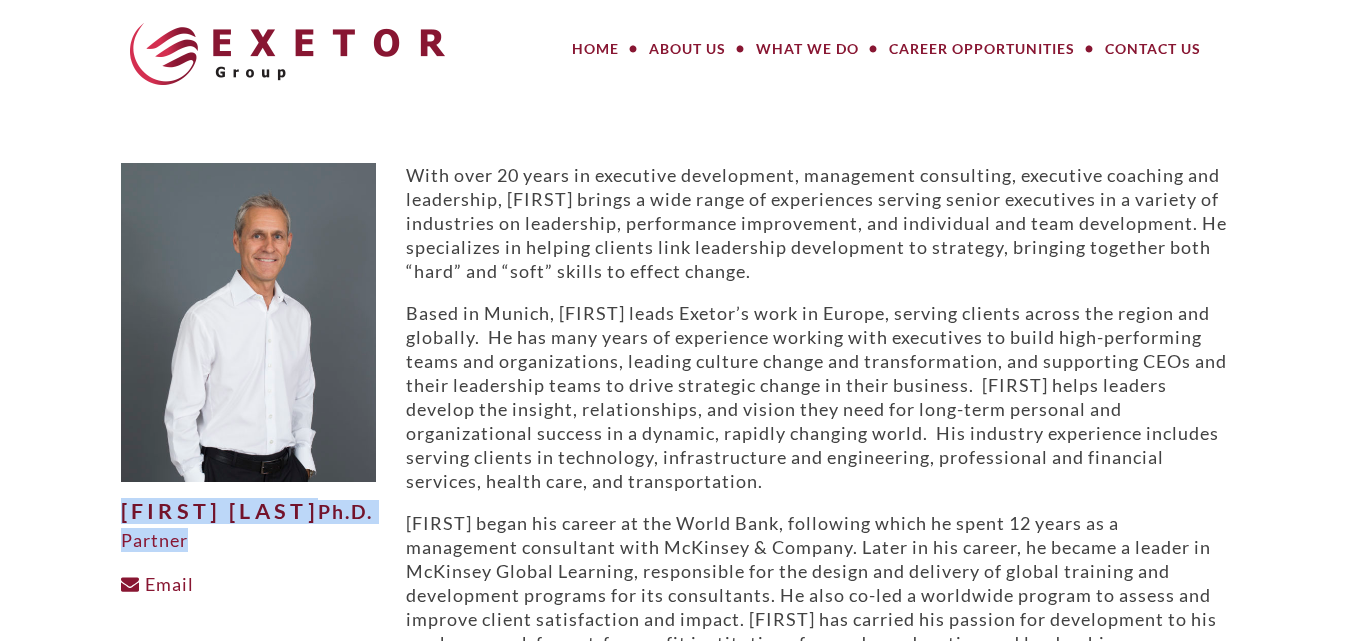 drag, startPoint x: 211, startPoint y: 562, endPoint x: 125, endPoint y: 507, distance: 102.0833 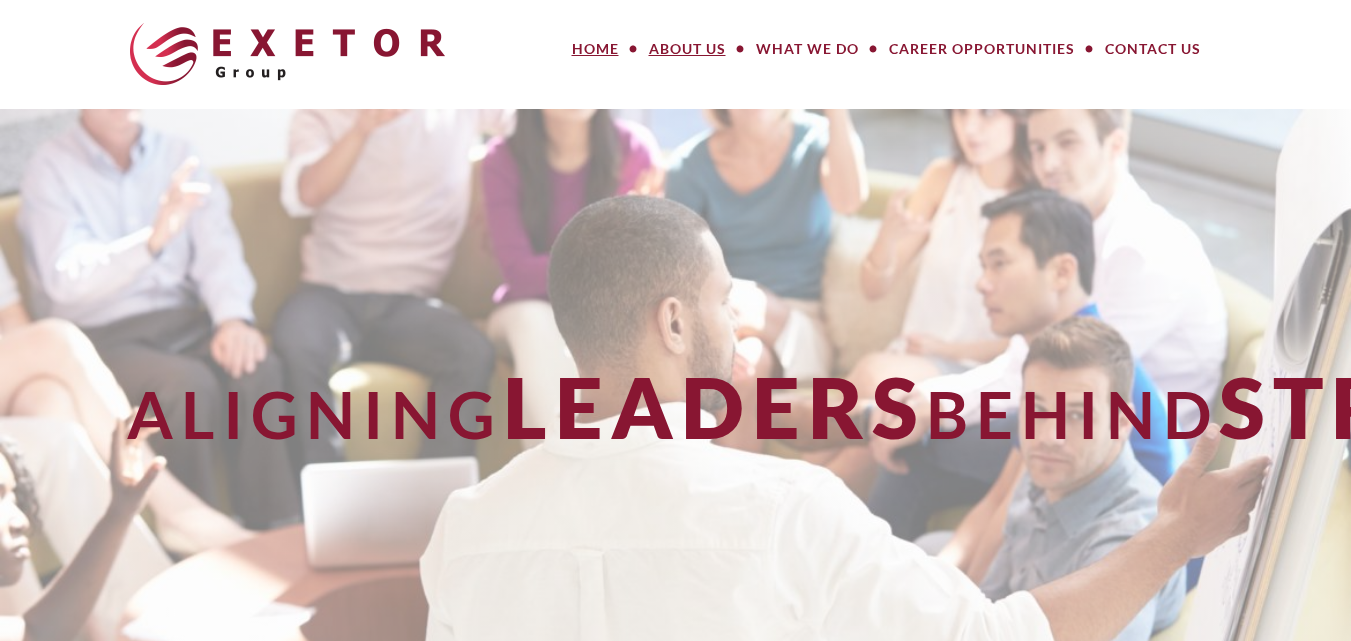 scroll, scrollTop: 0, scrollLeft: 0, axis: both 